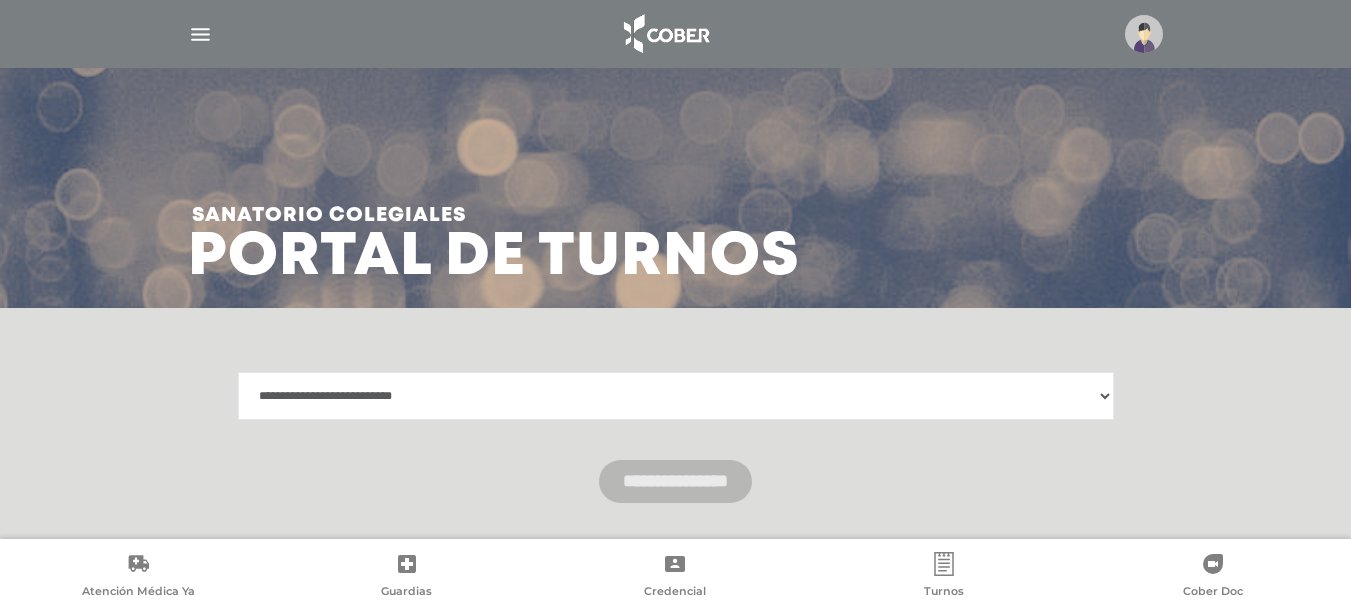 select on "**********" 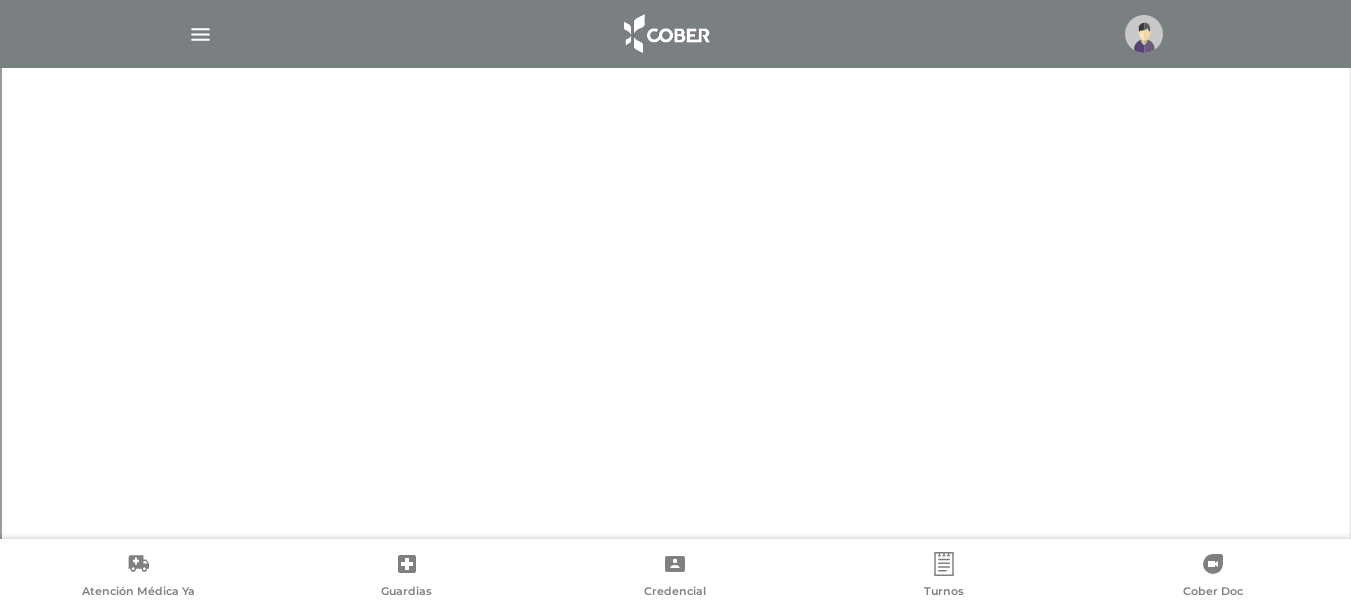 scroll, scrollTop: 541, scrollLeft: 0, axis: vertical 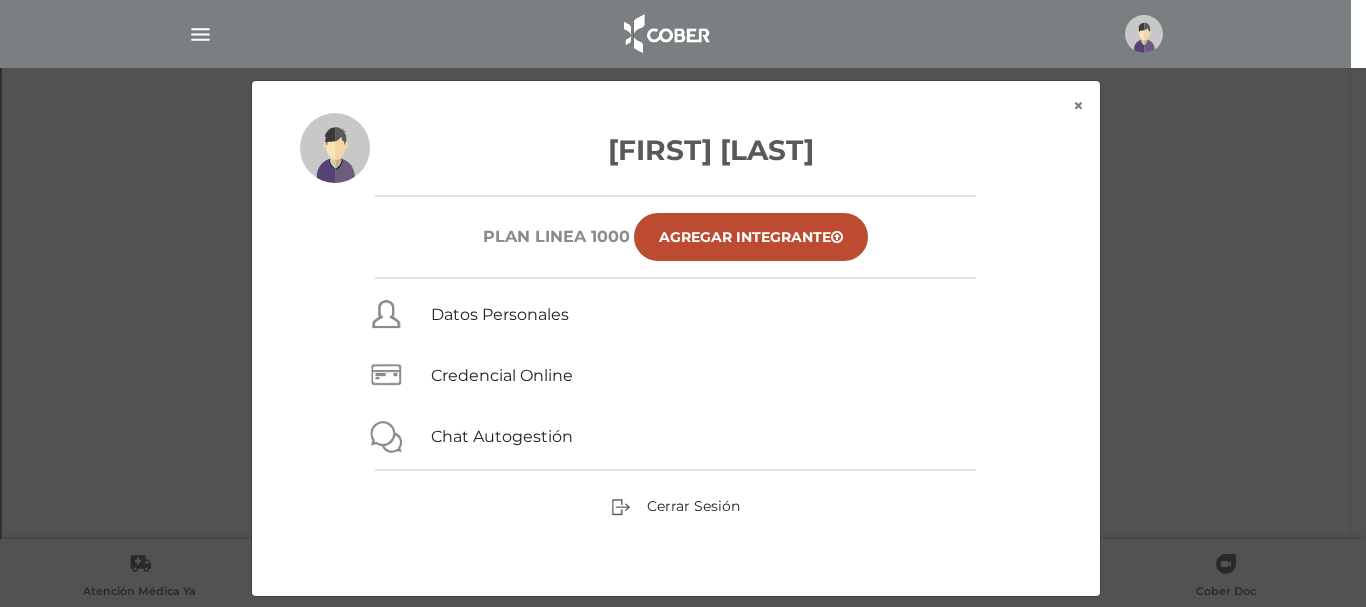 click on "×
×
Tomas Enrique Gomez Parada
Plan Linea 1000
Agregar Integrante
Datos Personales
Credencial Online
Chat Autogestión
Cerrar Sesión" at bounding box center (683, 338) 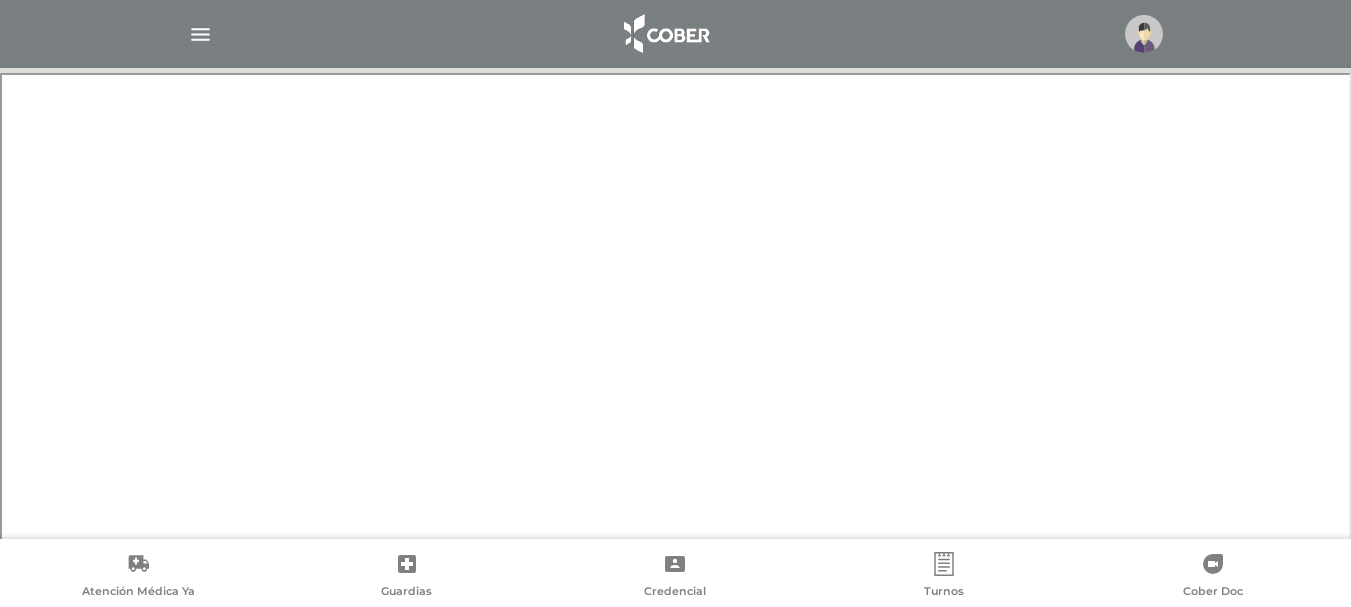 scroll, scrollTop: 511, scrollLeft: 0, axis: vertical 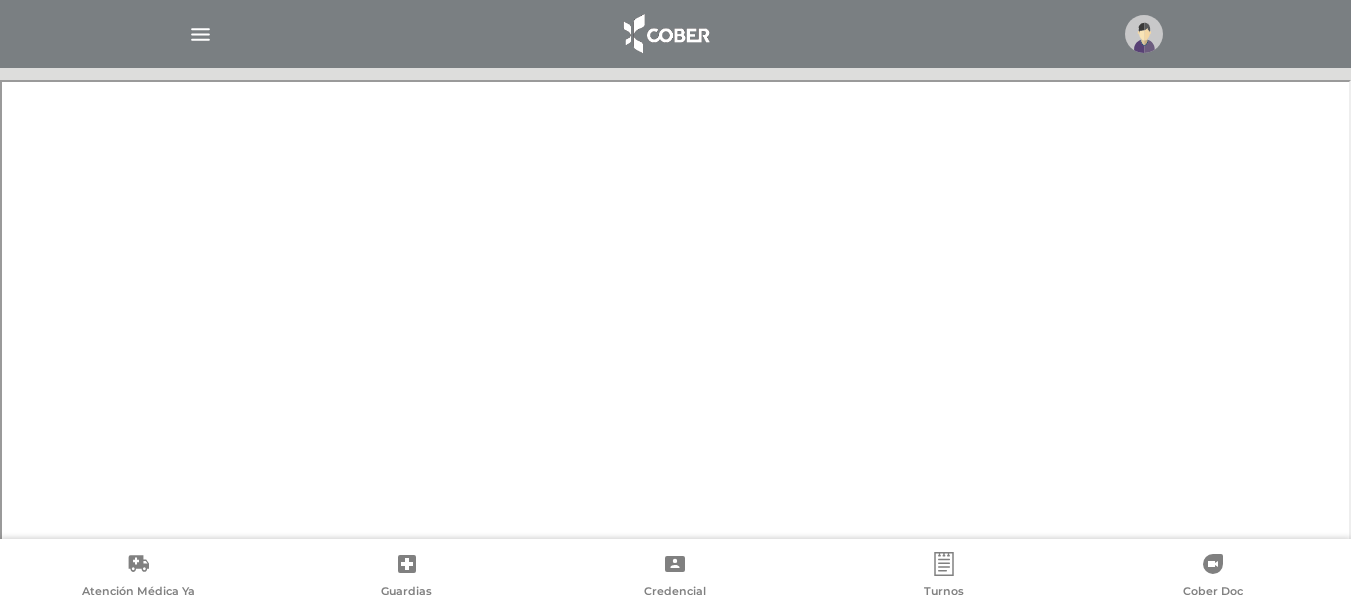 click at bounding box center (200, 34) 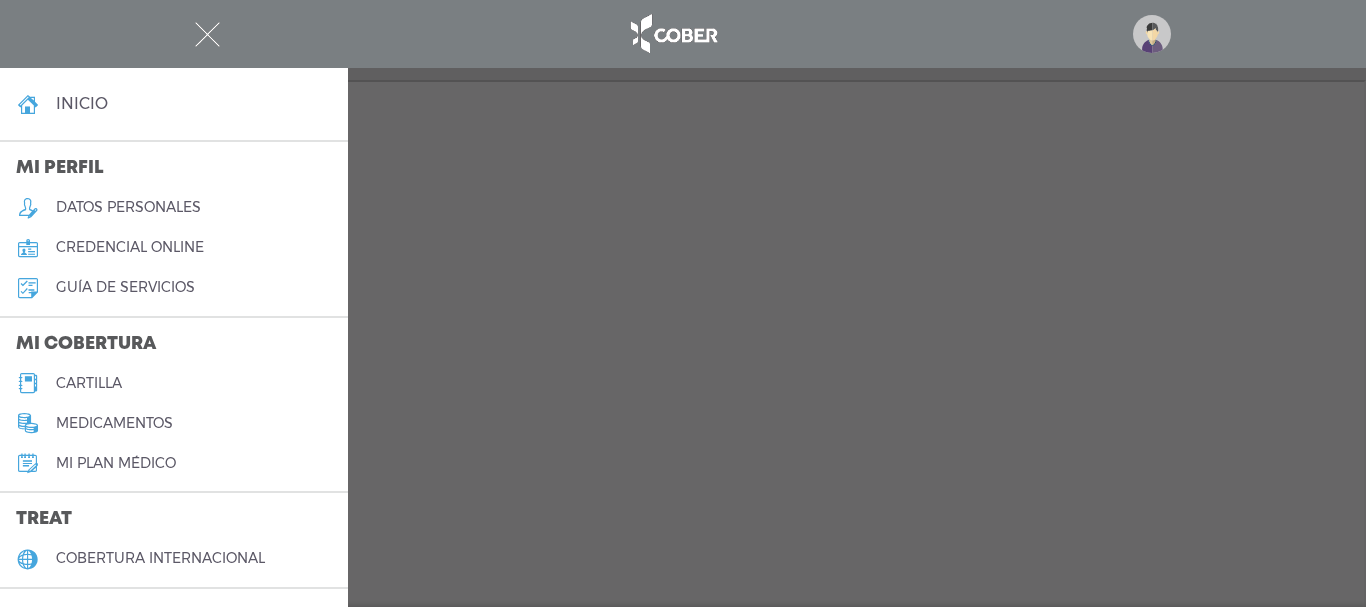click on "cartilla" at bounding box center (89, 383) 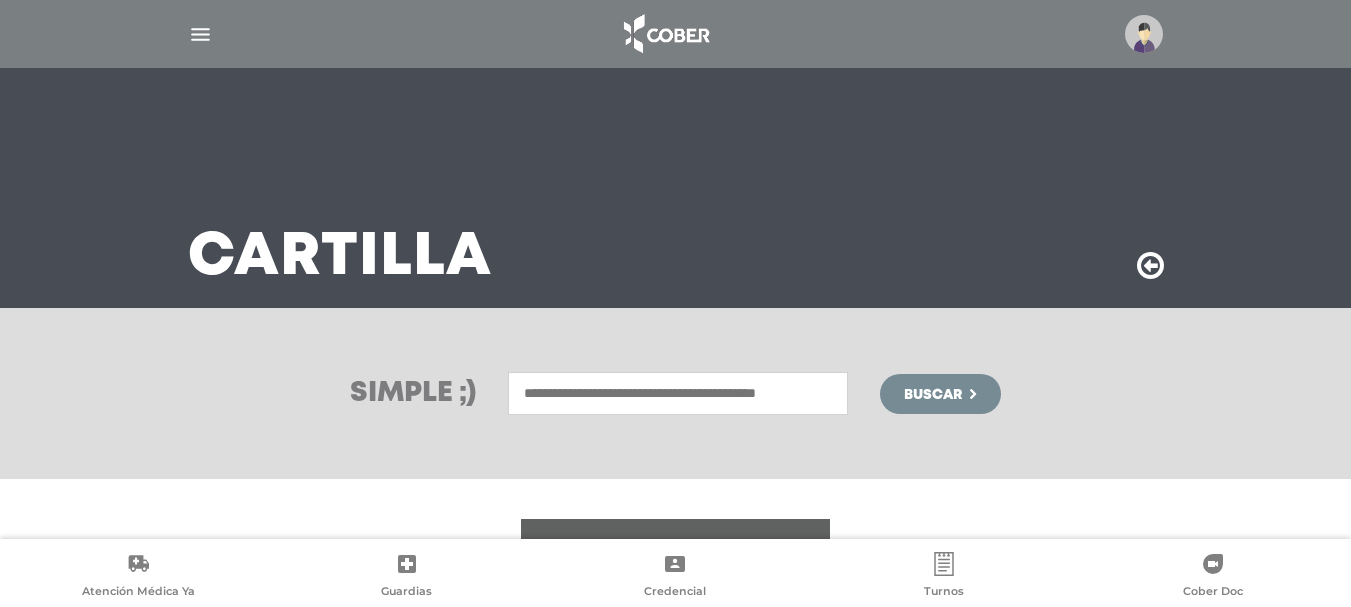 scroll, scrollTop: 0, scrollLeft: 0, axis: both 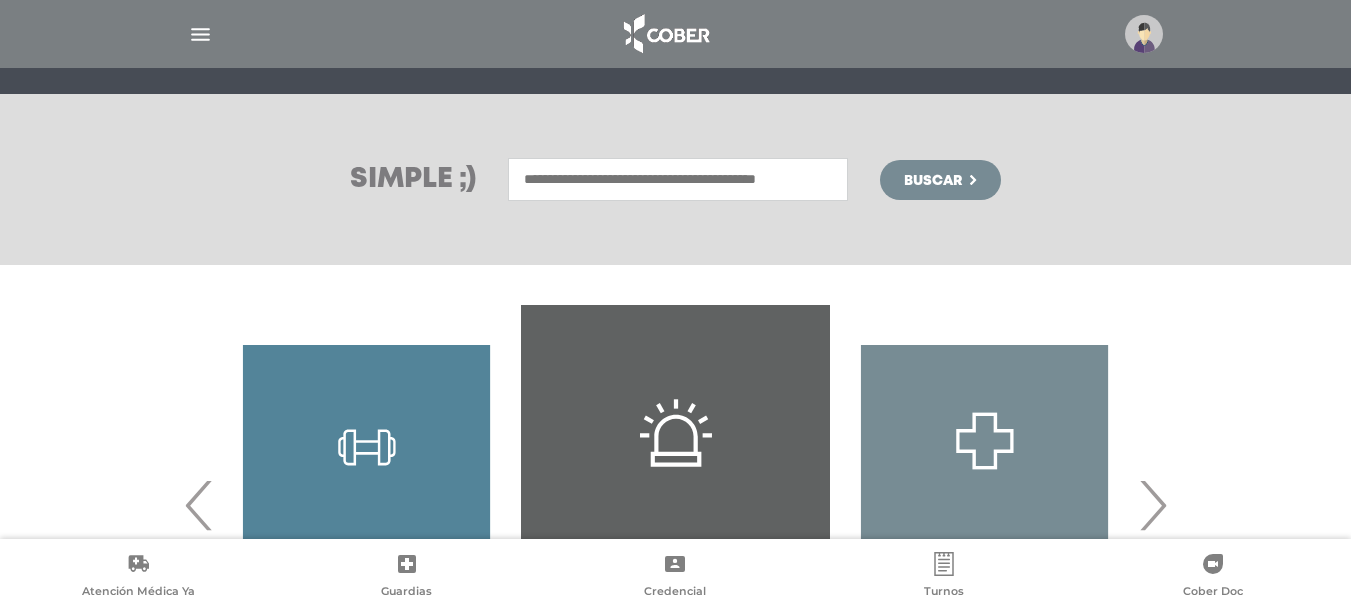 click at bounding box center (678, 179) 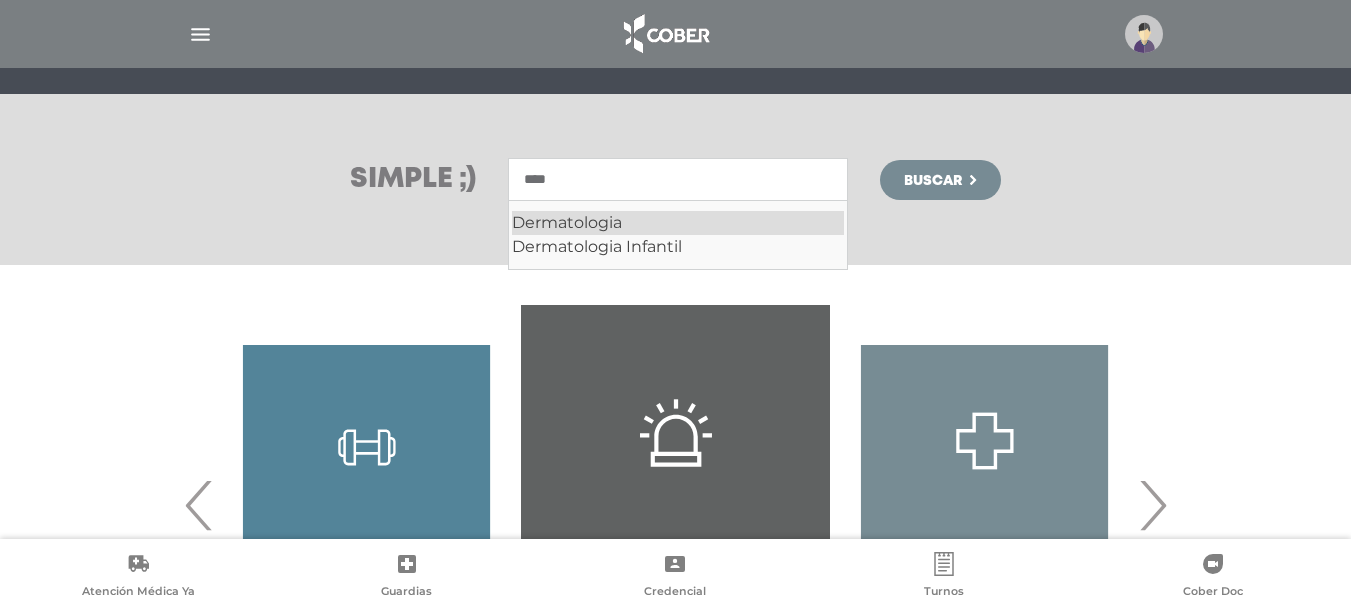click on "Dermatologia" at bounding box center [678, 223] 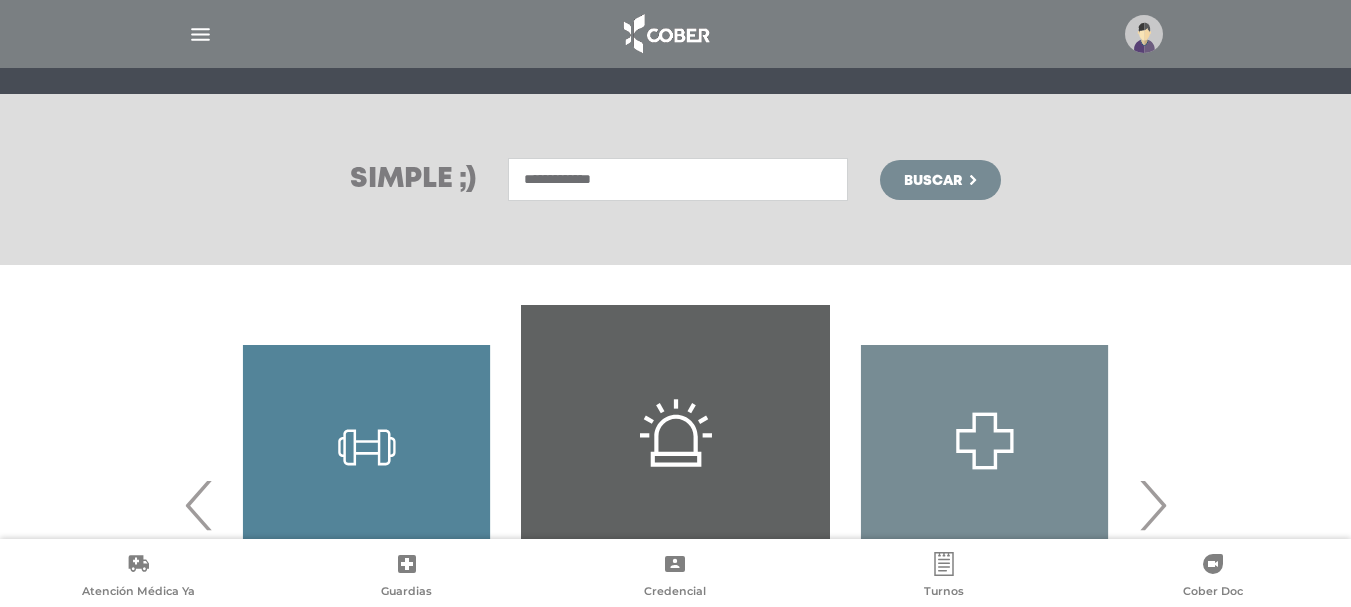 type on "**********" 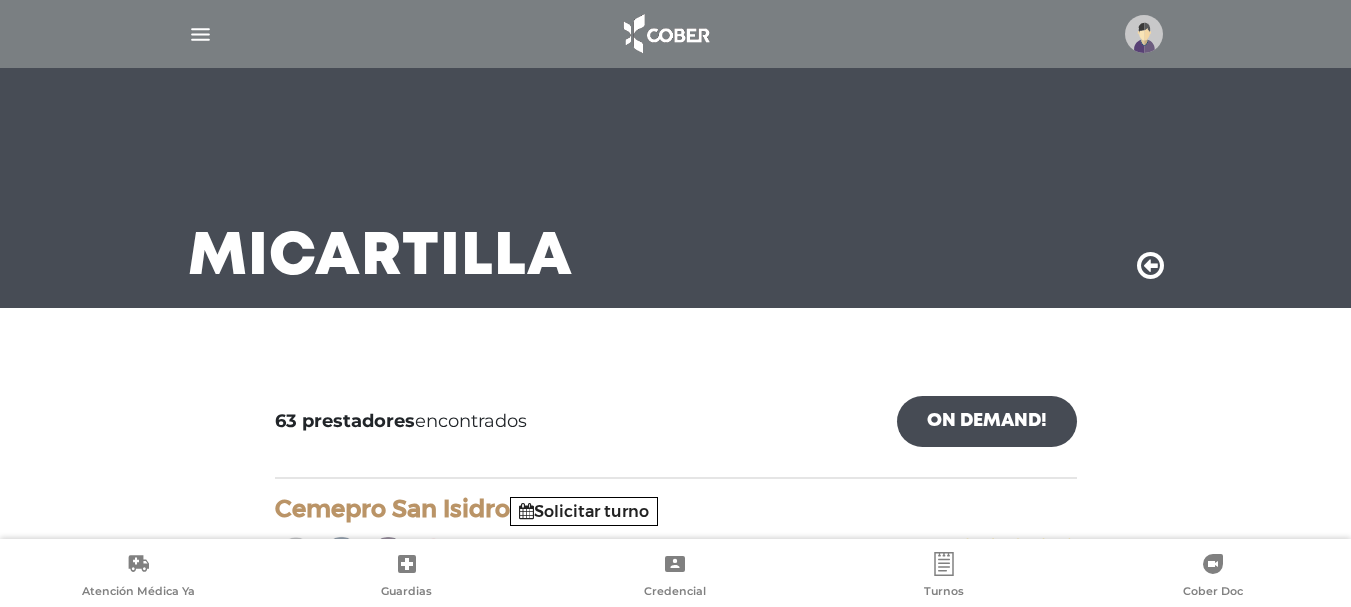 scroll, scrollTop: 0, scrollLeft: 0, axis: both 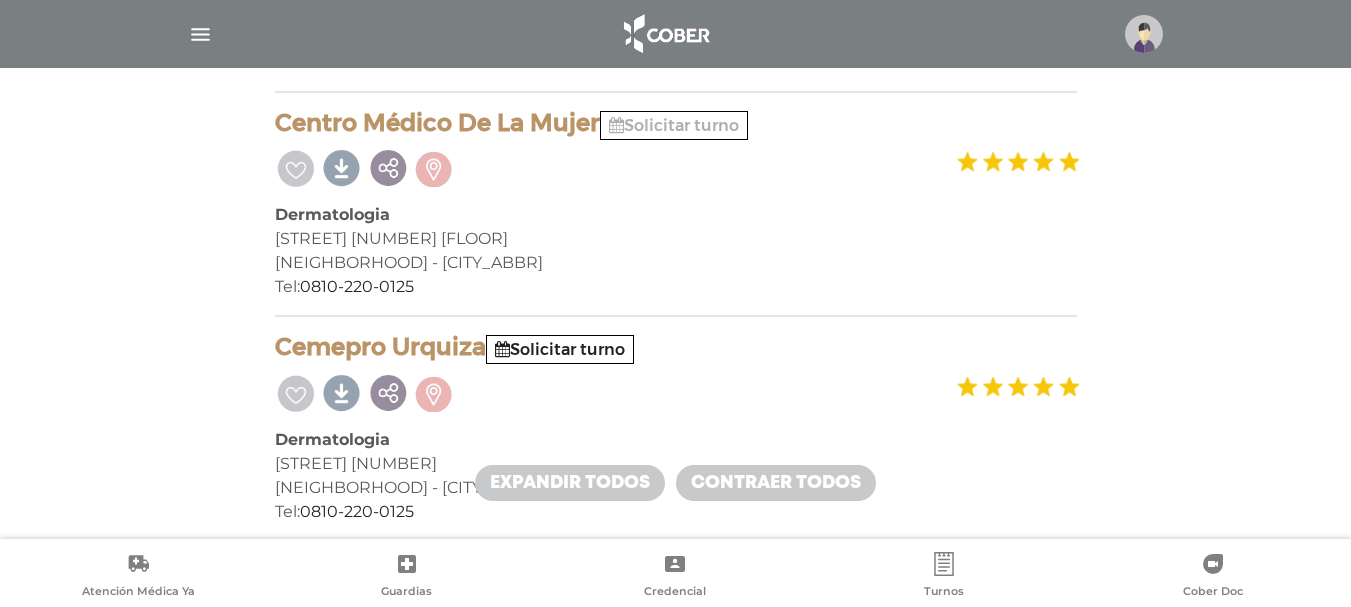 click on "Solicitar turno" at bounding box center (674, 125) 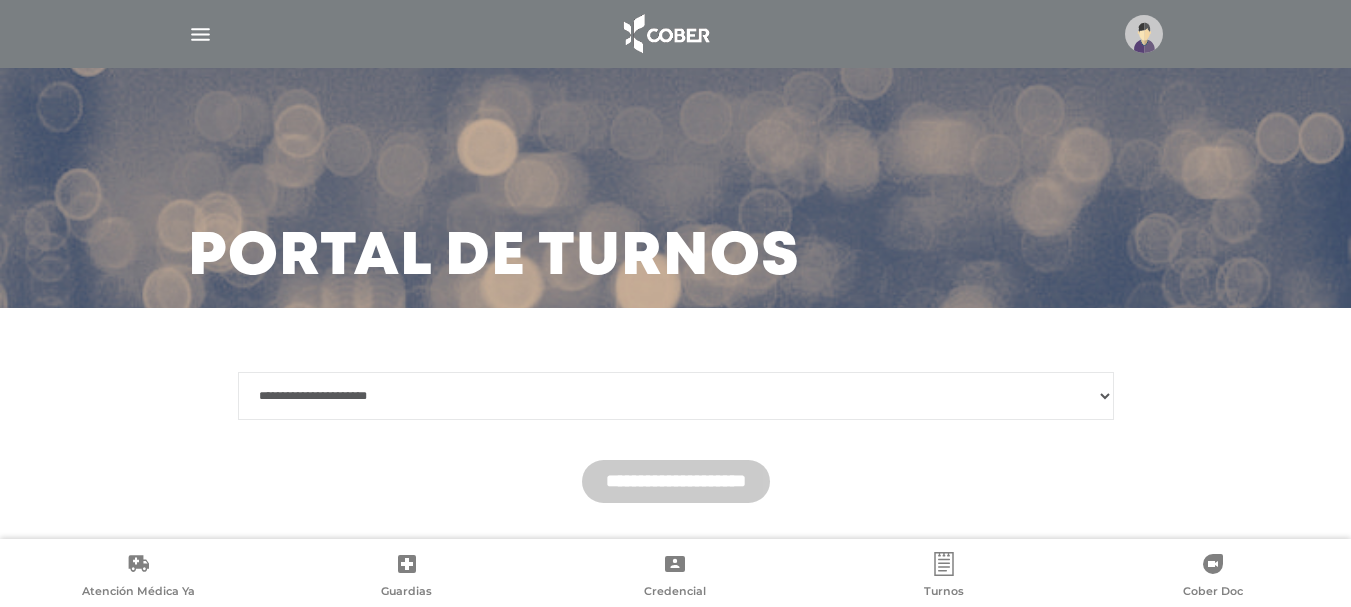 scroll, scrollTop: 0, scrollLeft: 0, axis: both 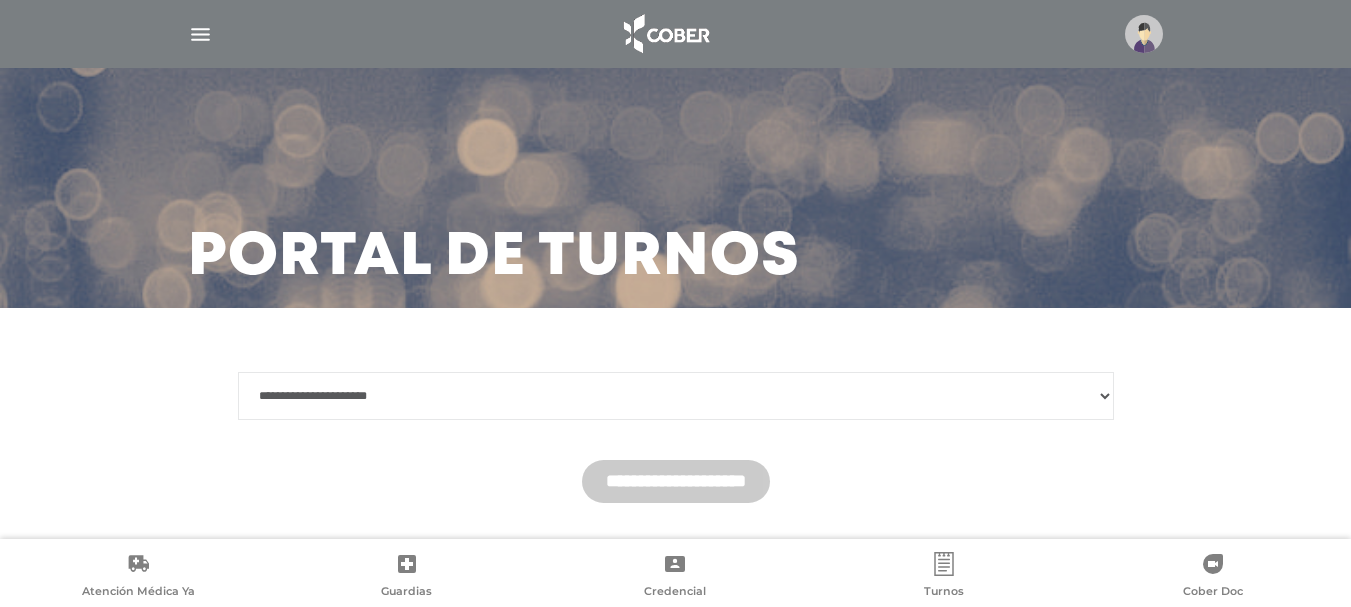 select on "*******" 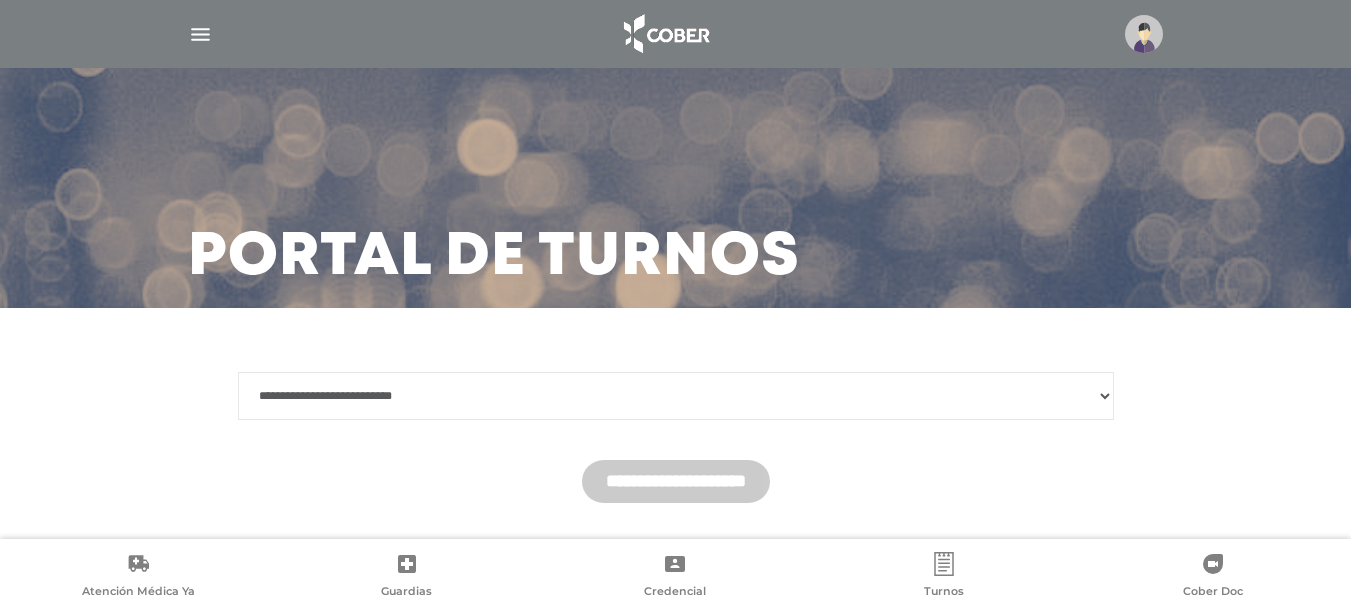 click on "**********" at bounding box center [676, 396] 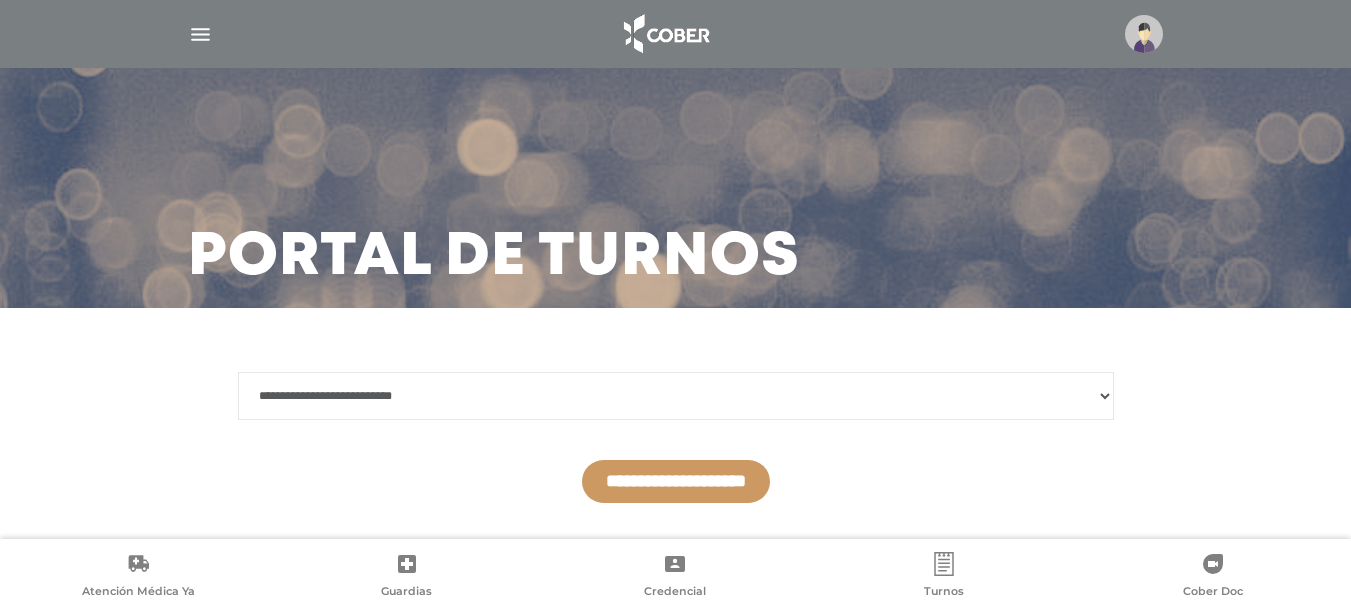 click on "**********" at bounding box center [676, 481] 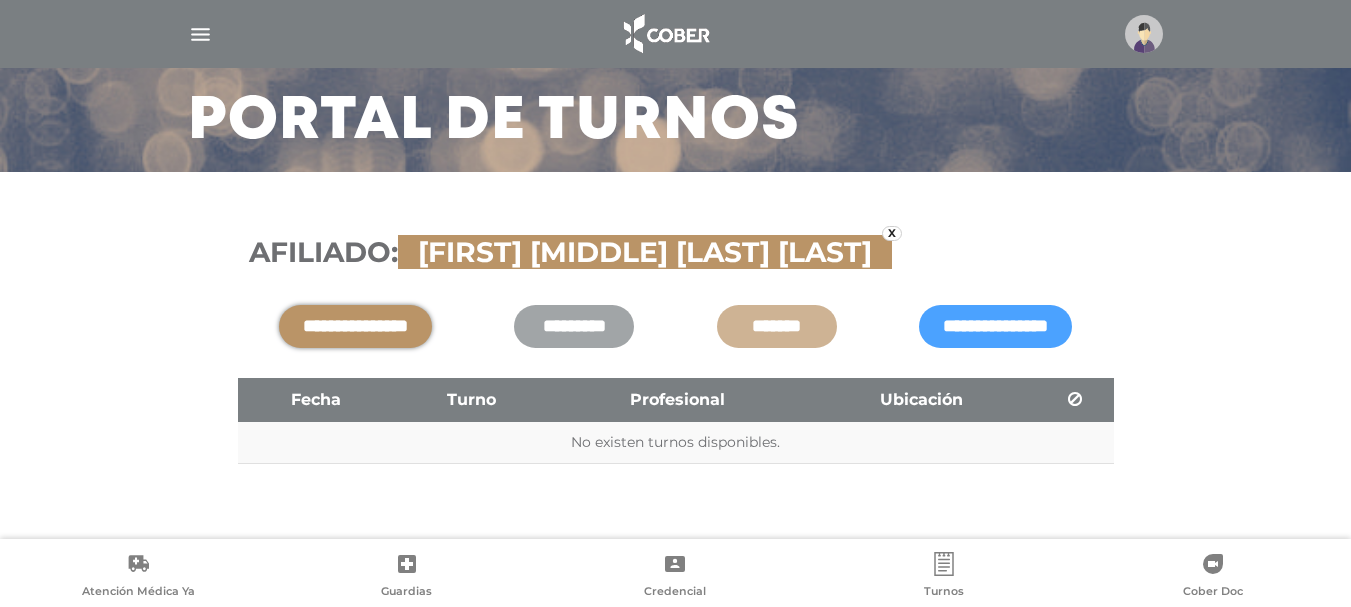 scroll, scrollTop: 149, scrollLeft: 0, axis: vertical 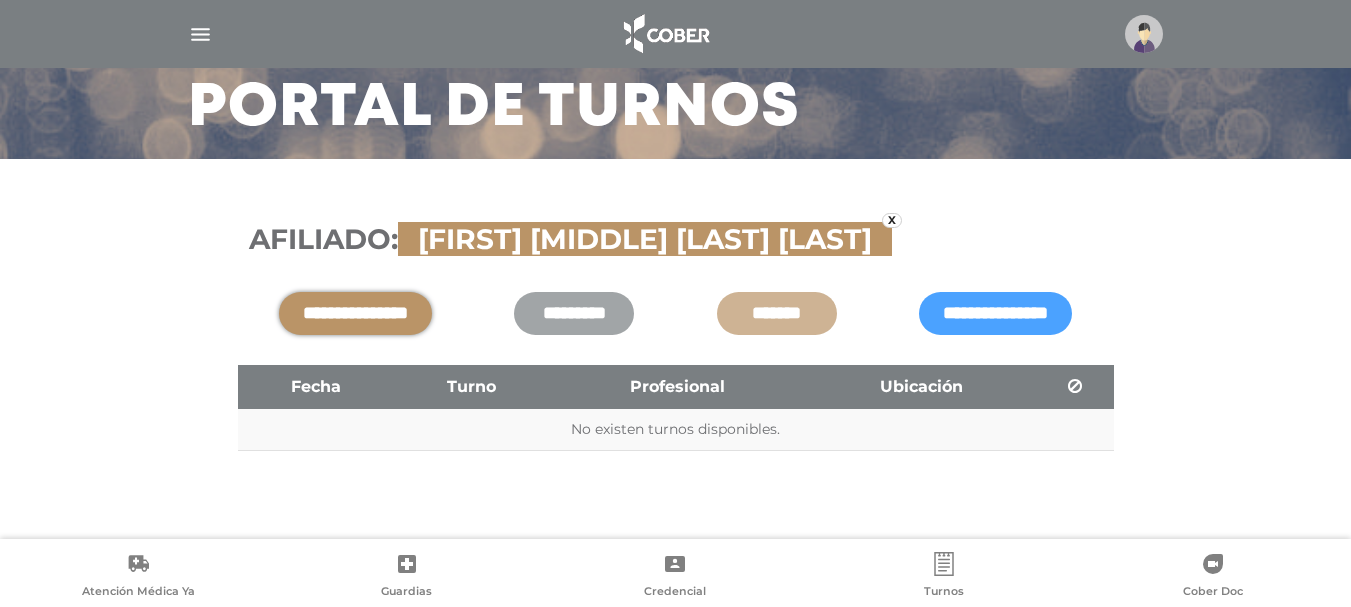 click on "**********" at bounding box center (355, 313) 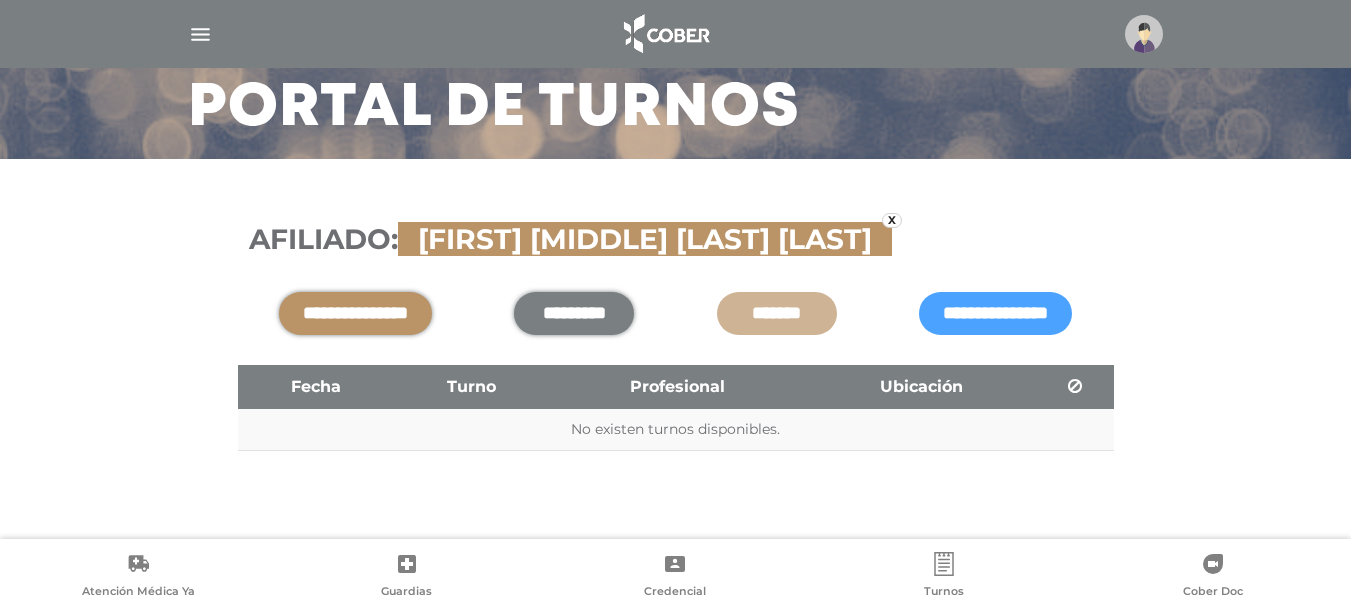 click on "*********" at bounding box center [574, 313] 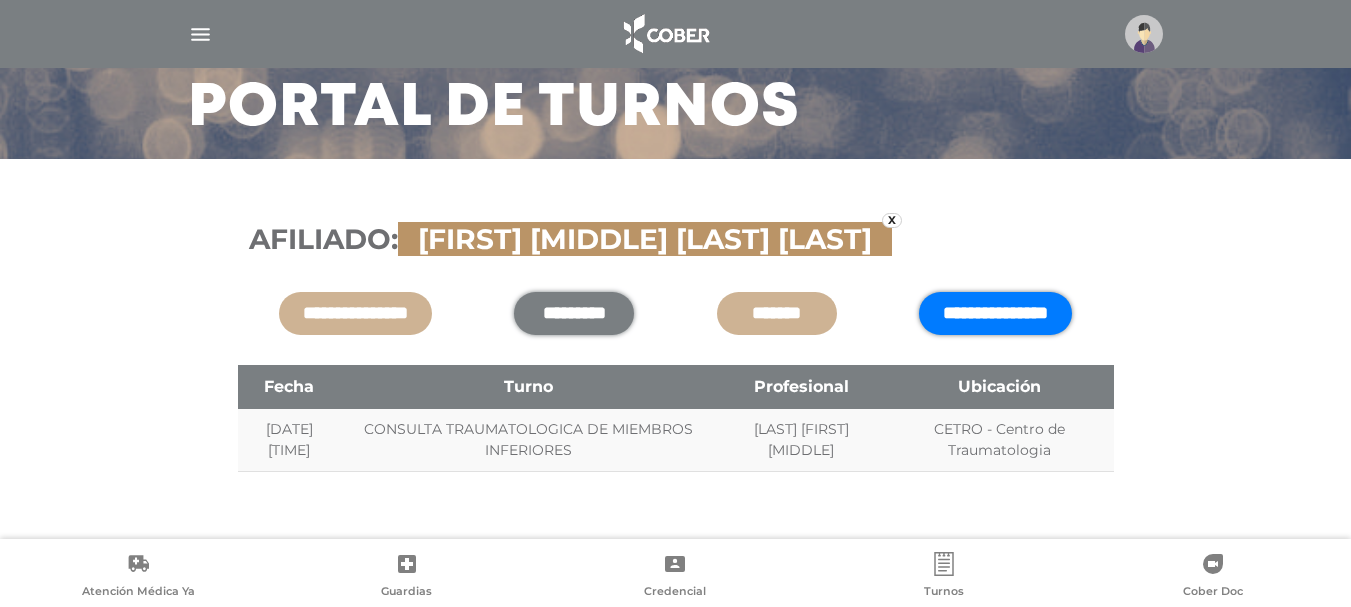 click on "**********" at bounding box center [995, 313] 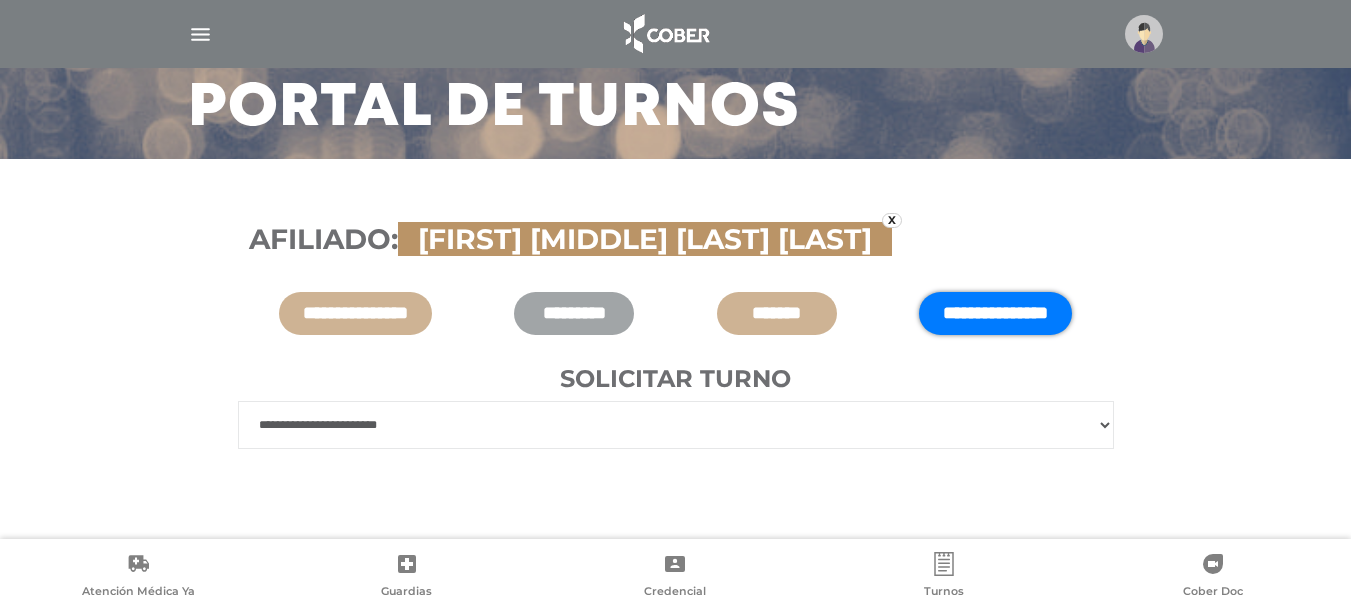 click on "**********" at bounding box center [676, 425] 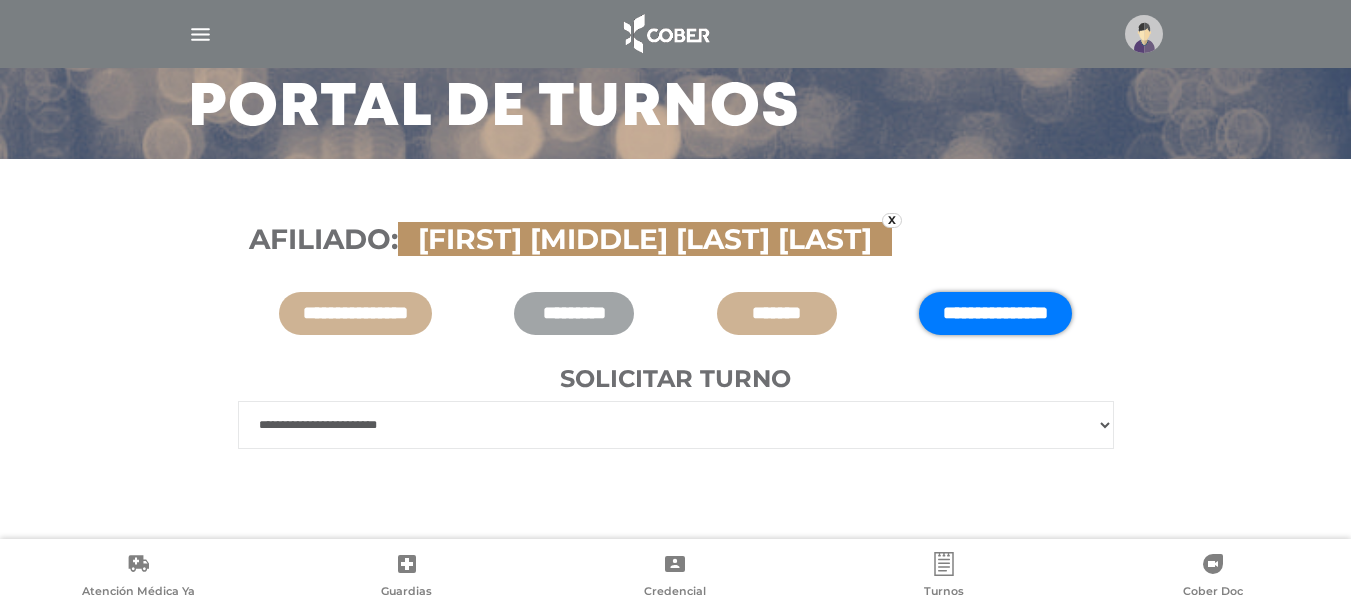 select on "******" 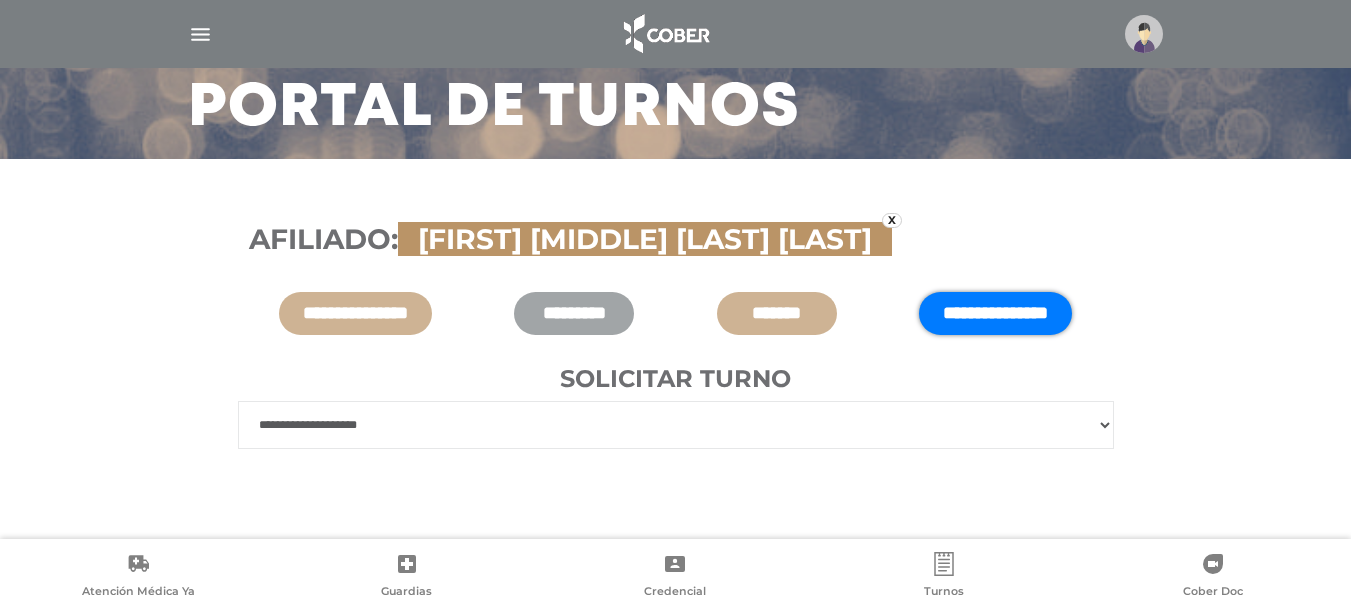 click on "**********" at bounding box center [676, 425] 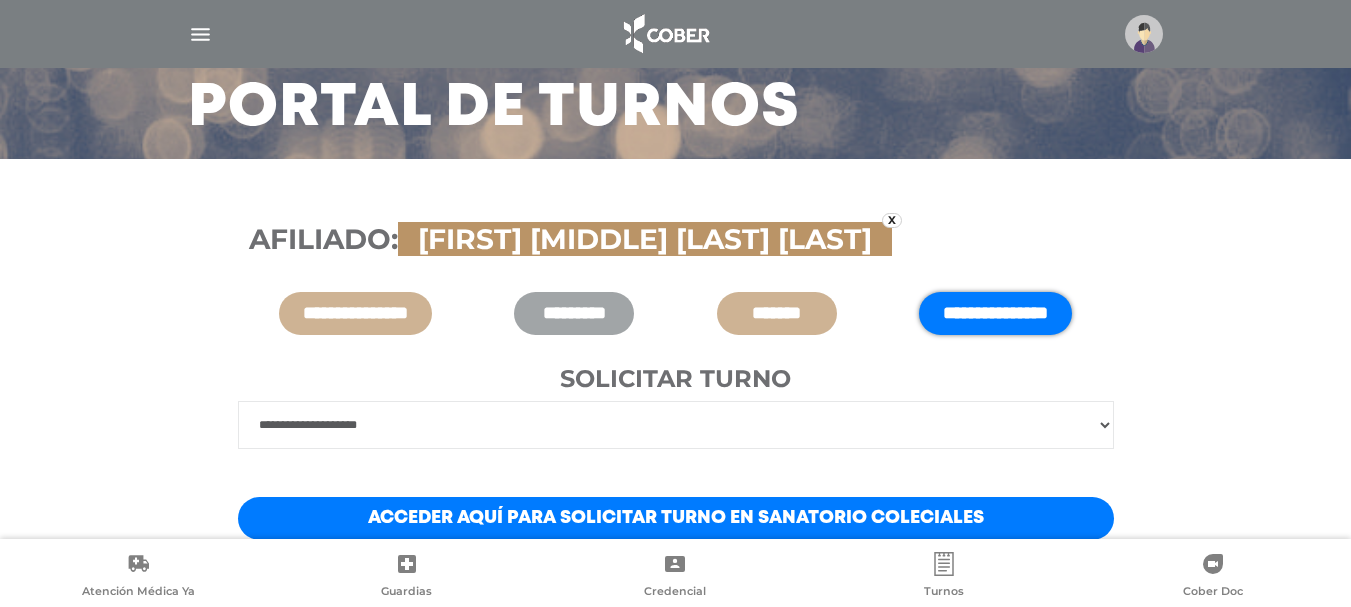 click on "**********" at bounding box center [676, 453] 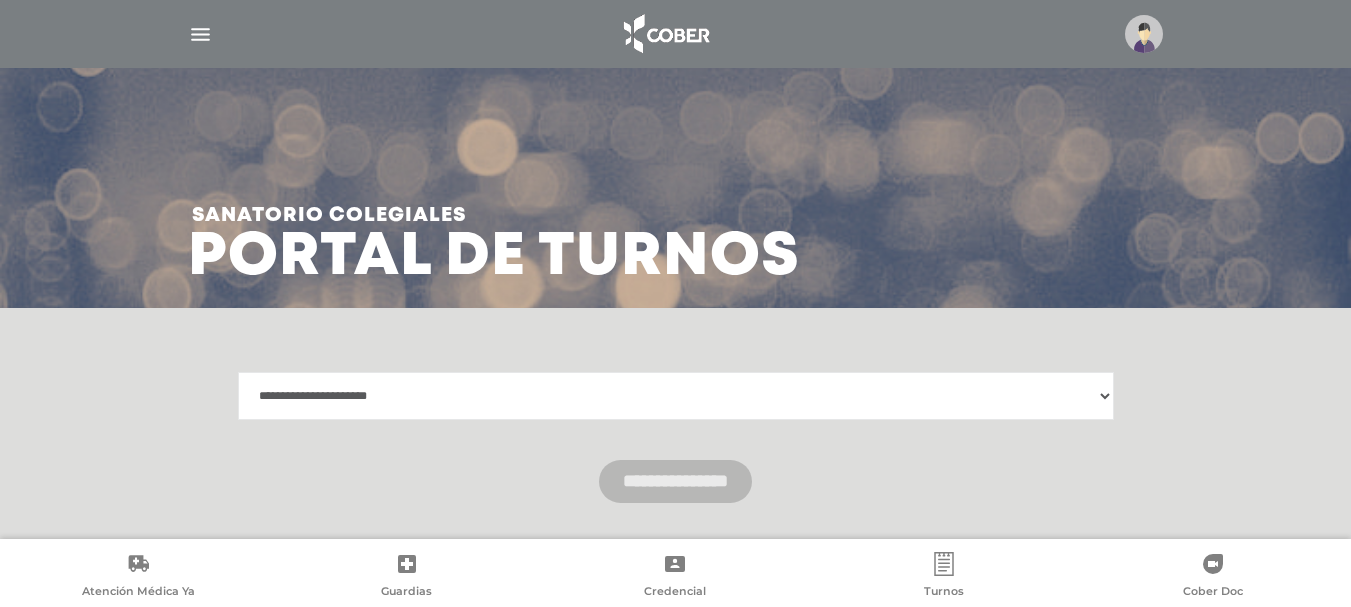 scroll, scrollTop: 0, scrollLeft: 0, axis: both 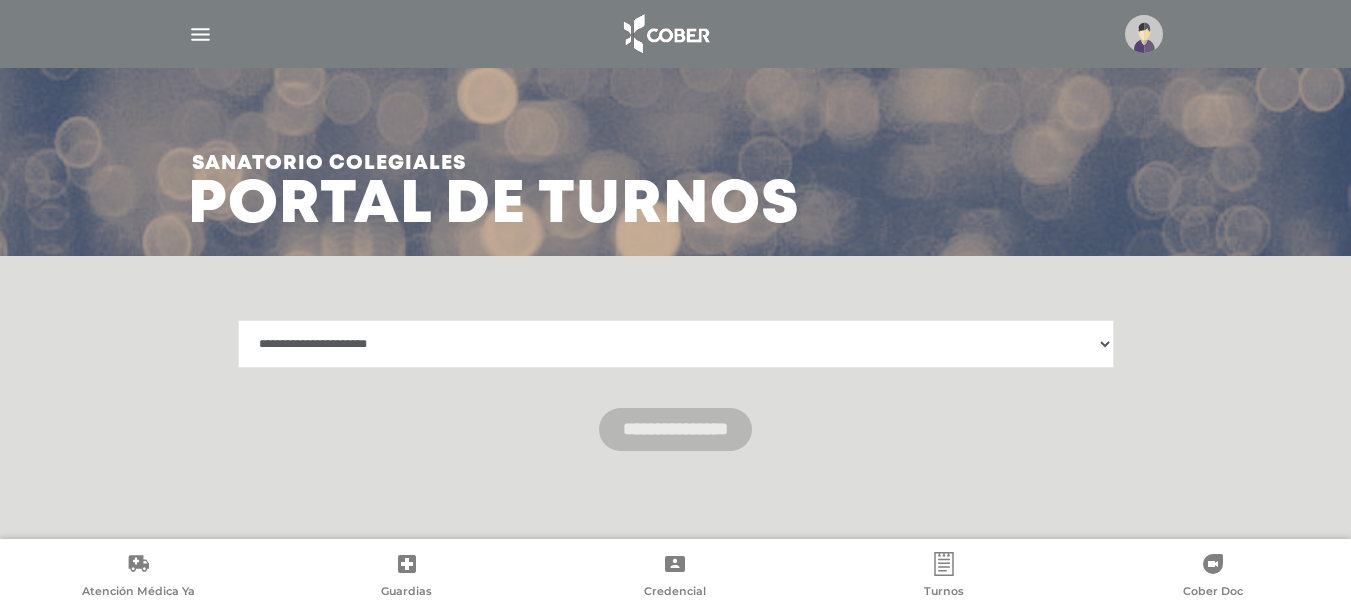 click on "**********" at bounding box center (676, 344) 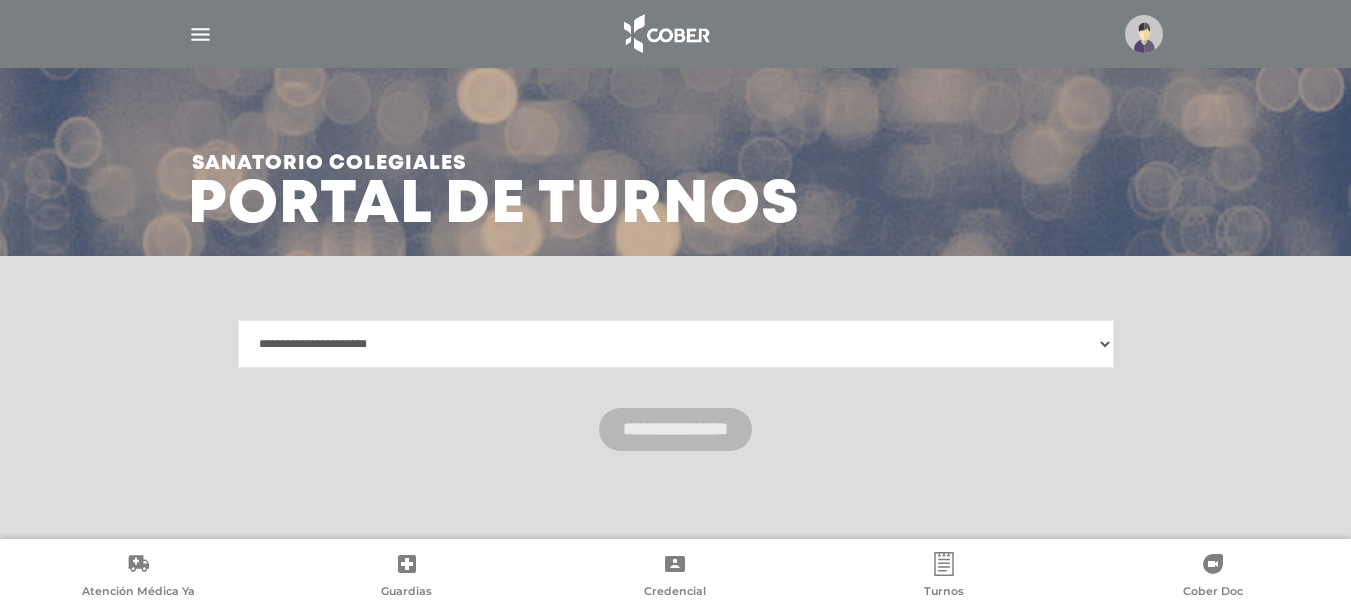 select on "**********" 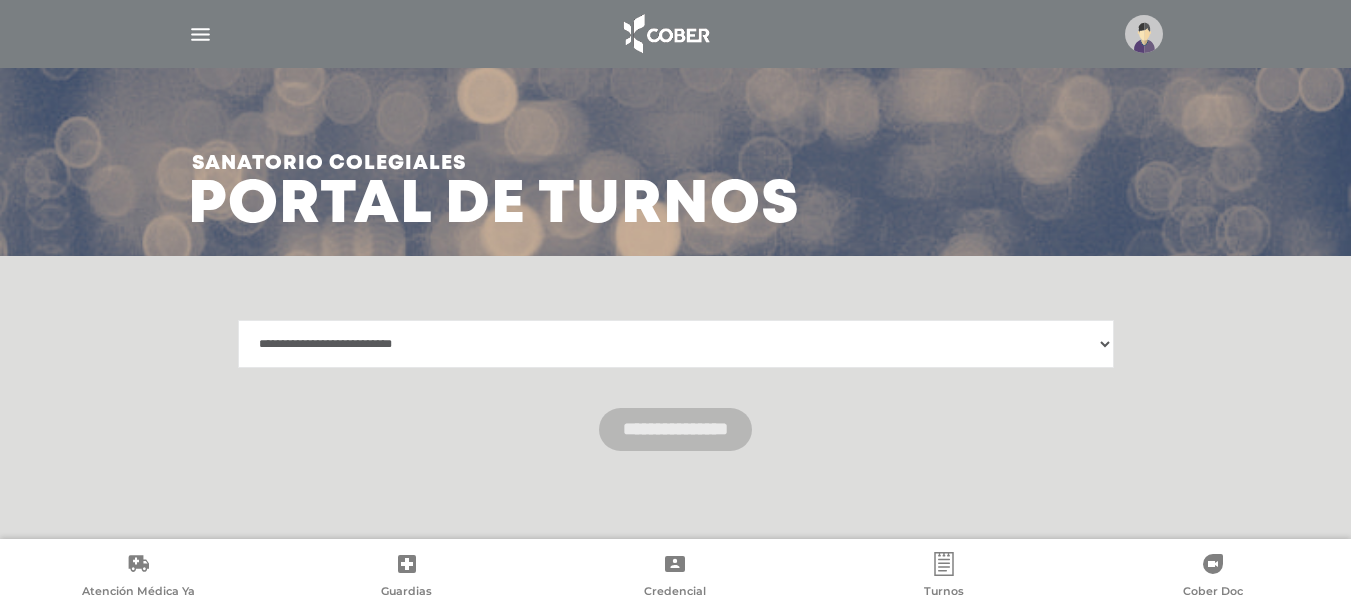 click on "**********" at bounding box center (676, 344) 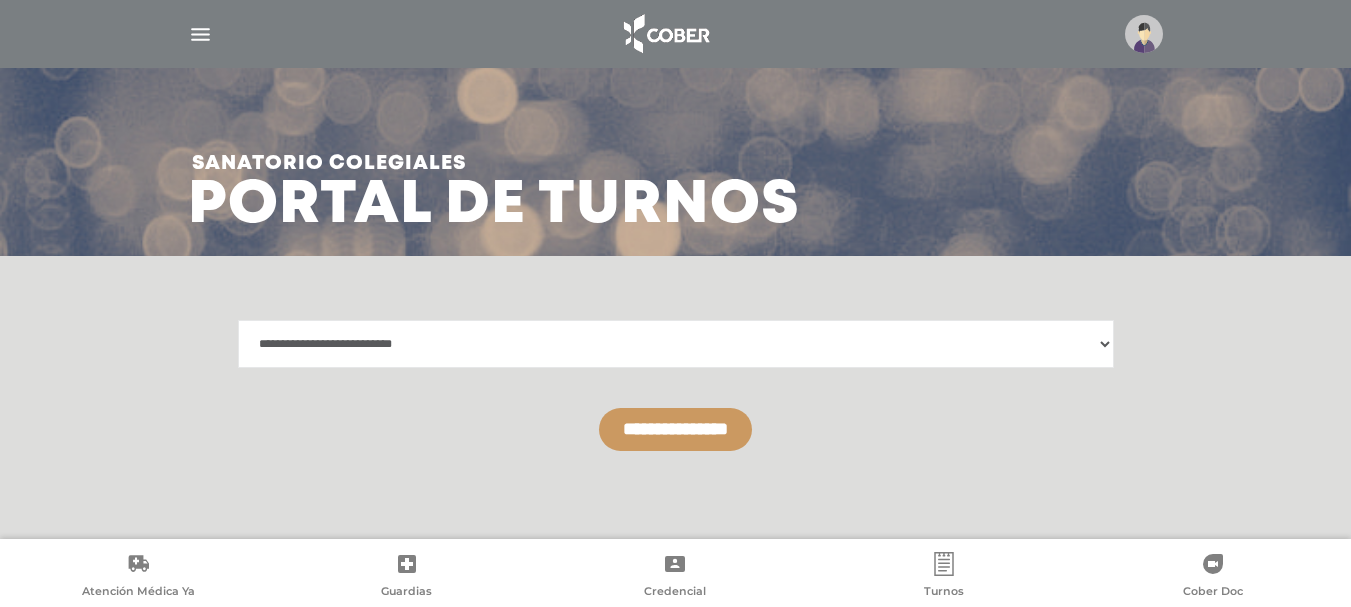 click on "**********" at bounding box center [675, 429] 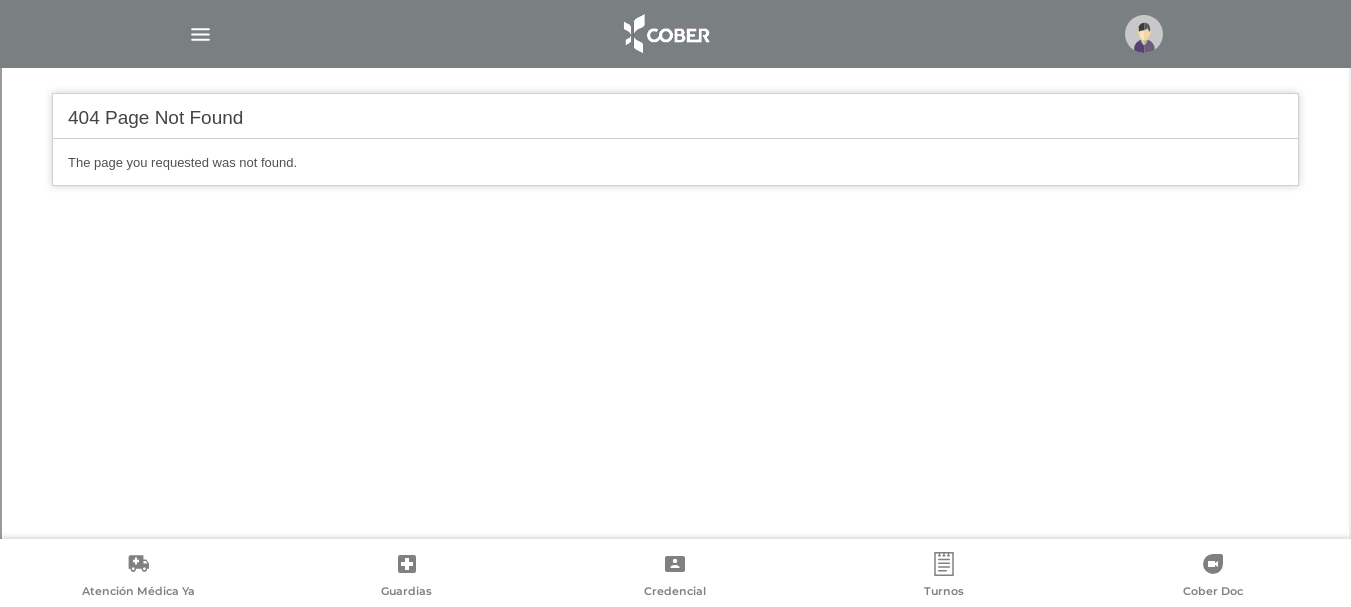 scroll, scrollTop: 541, scrollLeft: 0, axis: vertical 